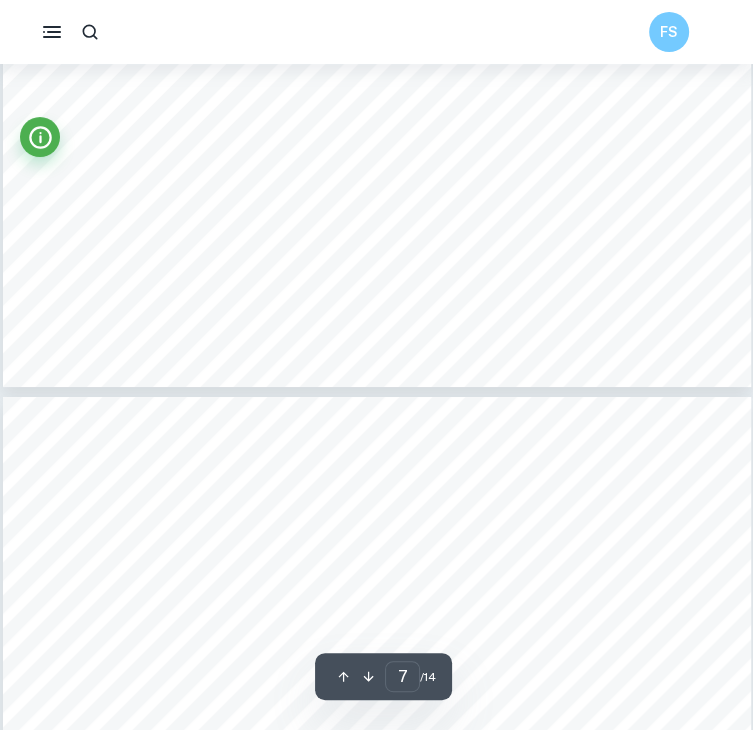 scroll, scrollTop: 7402, scrollLeft: 0, axis: vertical 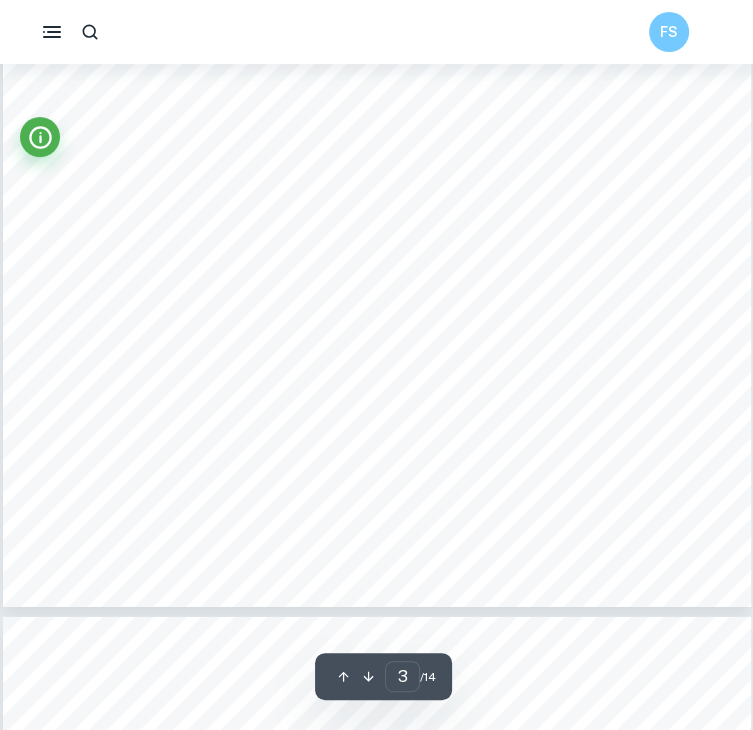 type on "4" 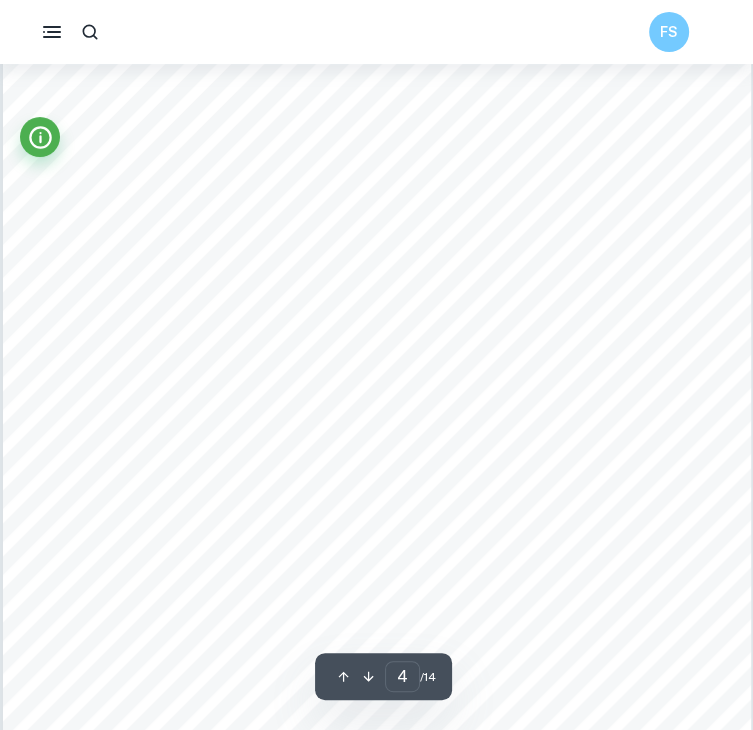 scroll, scrollTop: 4037, scrollLeft: 0, axis: vertical 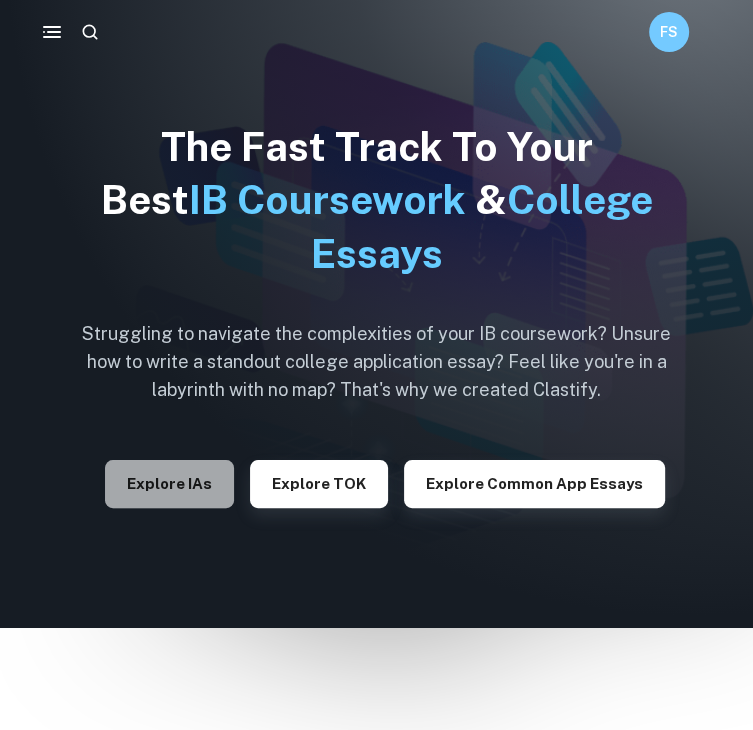 click on "Explore IAs" at bounding box center [169, 484] 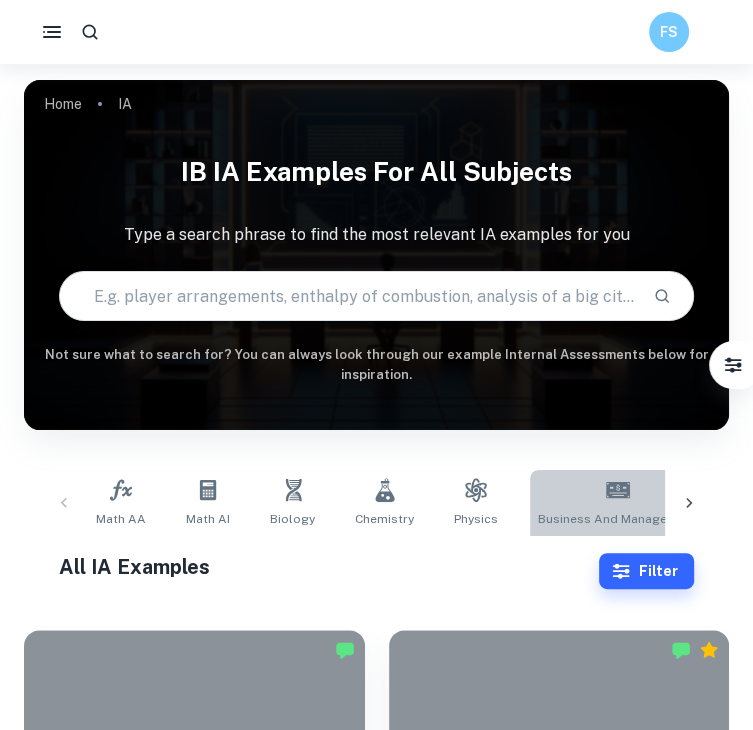 click on "Business and Management" at bounding box center (617, 519) 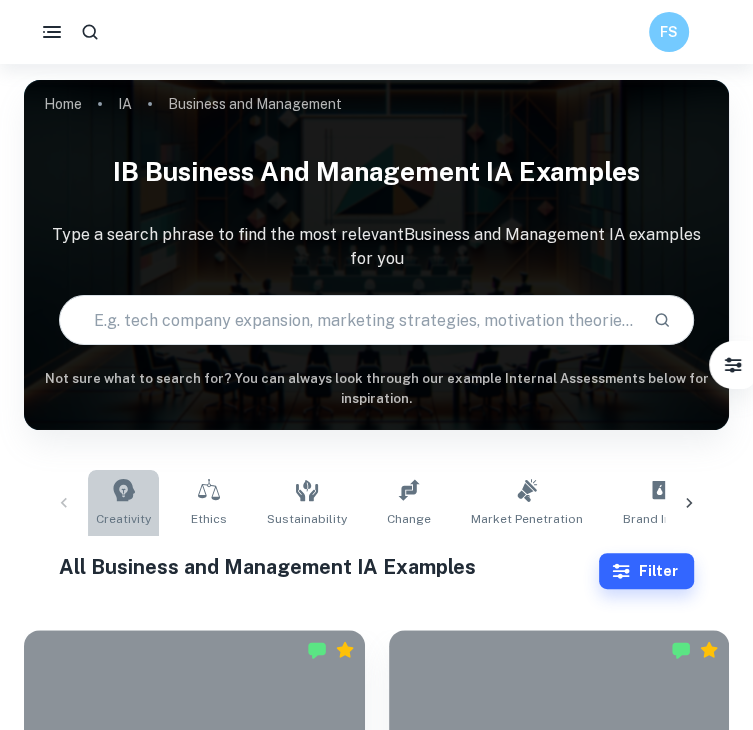 click on "Creativity" at bounding box center [123, 519] 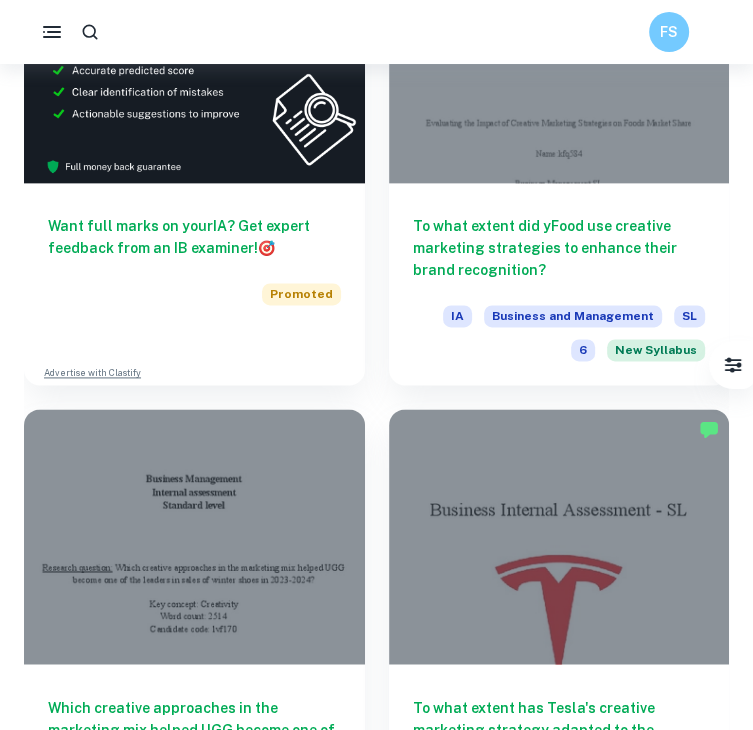 scroll, scrollTop: 1515, scrollLeft: 0, axis: vertical 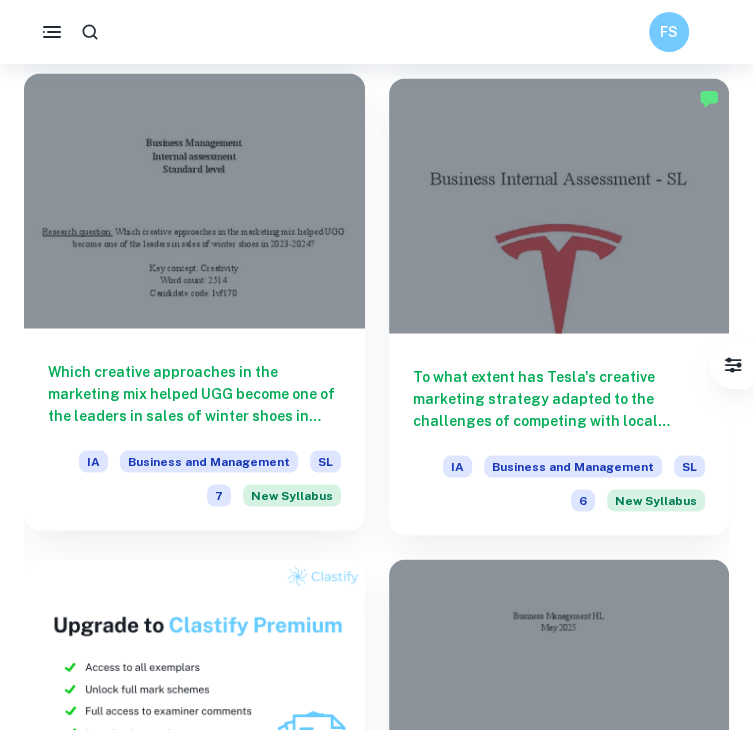 click at bounding box center [194, 200] 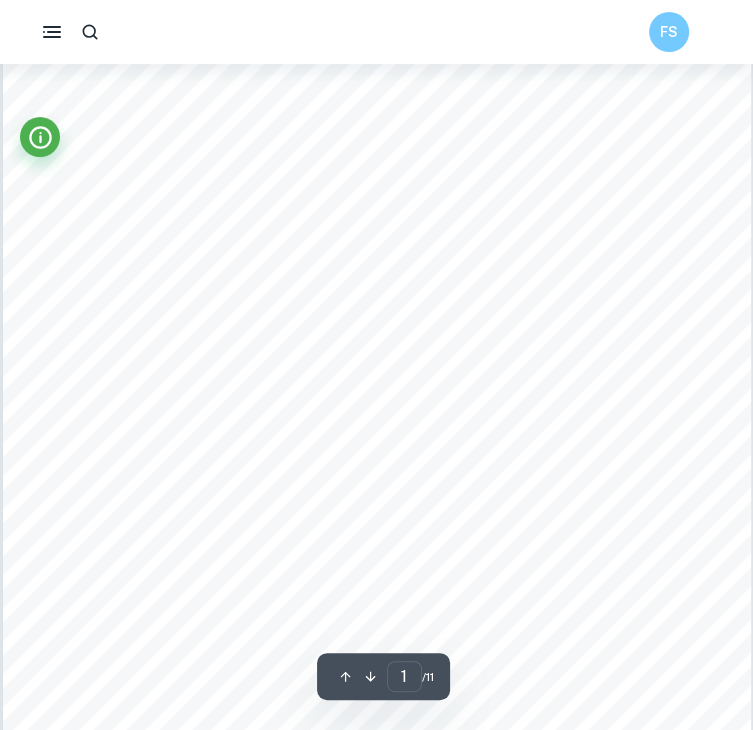 scroll, scrollTop: 123, scrollLeft: 0, axis: vertical 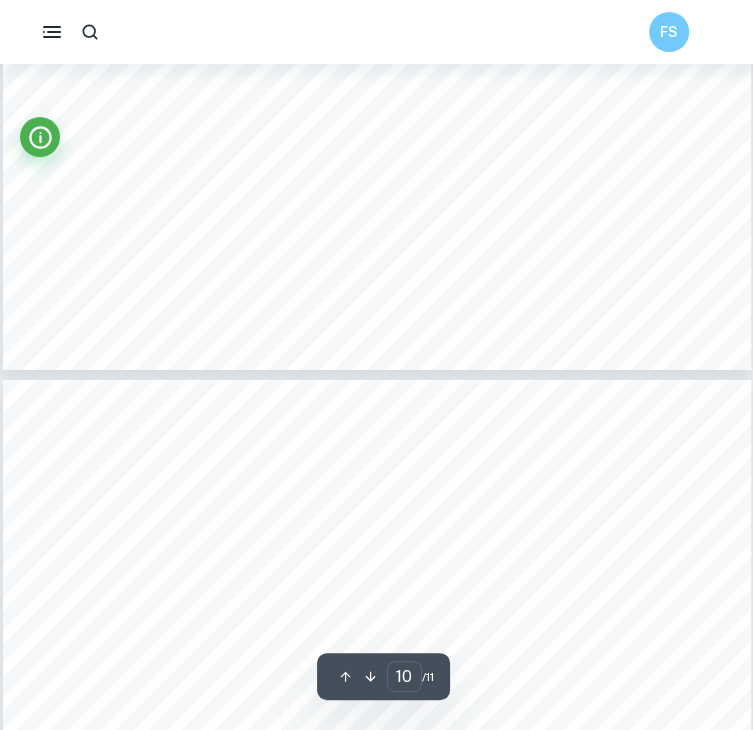 type on "11" 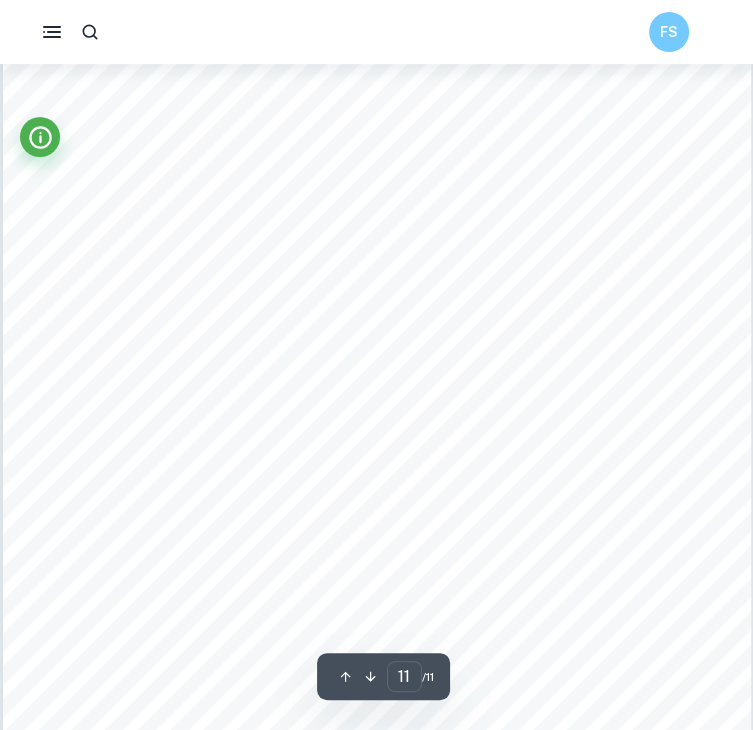 scroll, scrollTop: 11456, scrollLeft: 0, axis: vertical 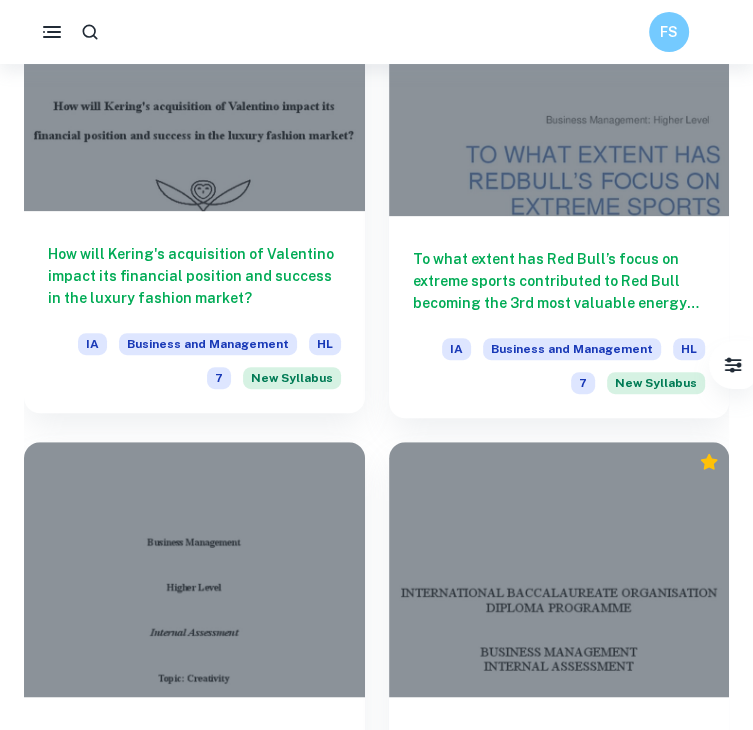click on "How will Kering's acquisition of Valentino impact its financial position and success in the luxury fashion market?" at bounding box center (194, 276) 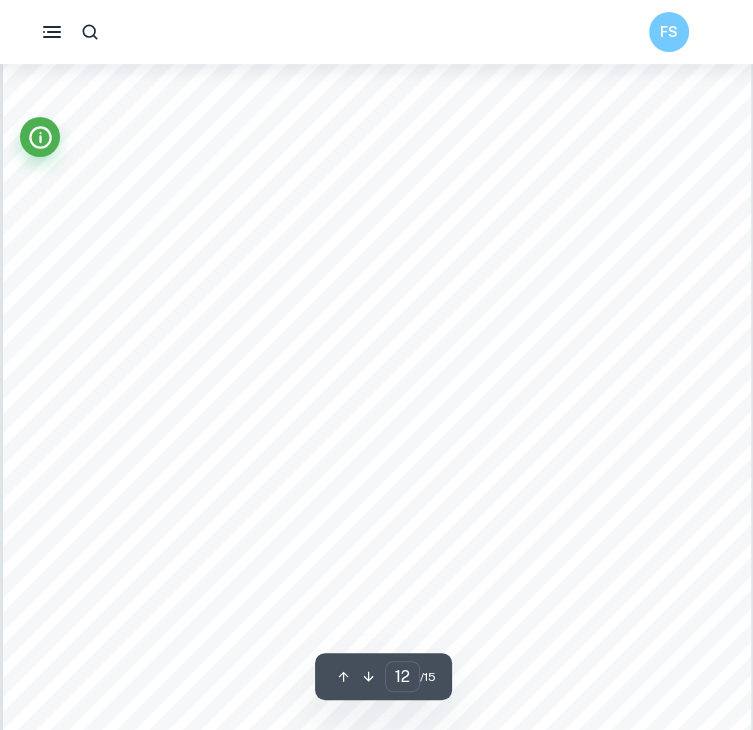 scroll, scrollTop: 11358, scrollLeft: 0, axis: vertical 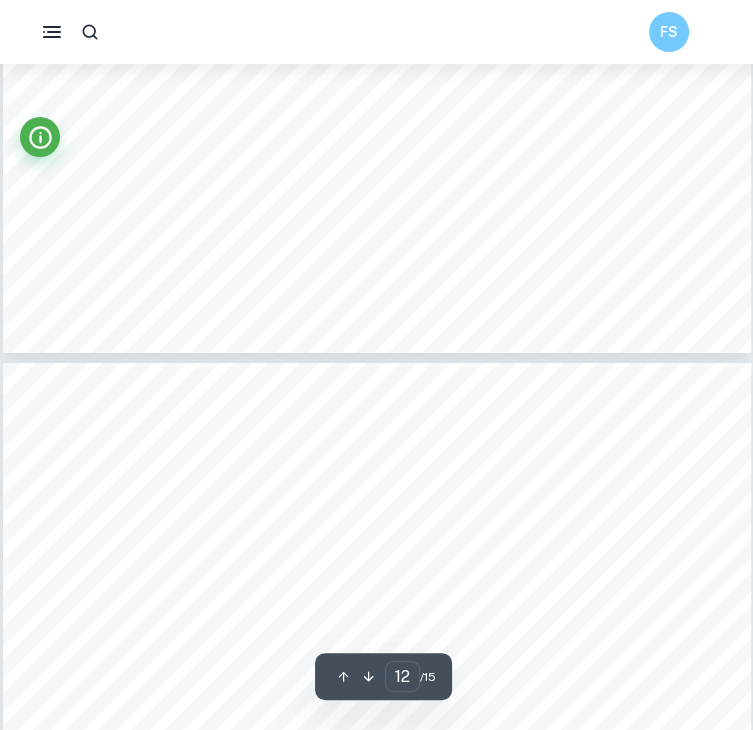 type on "11" 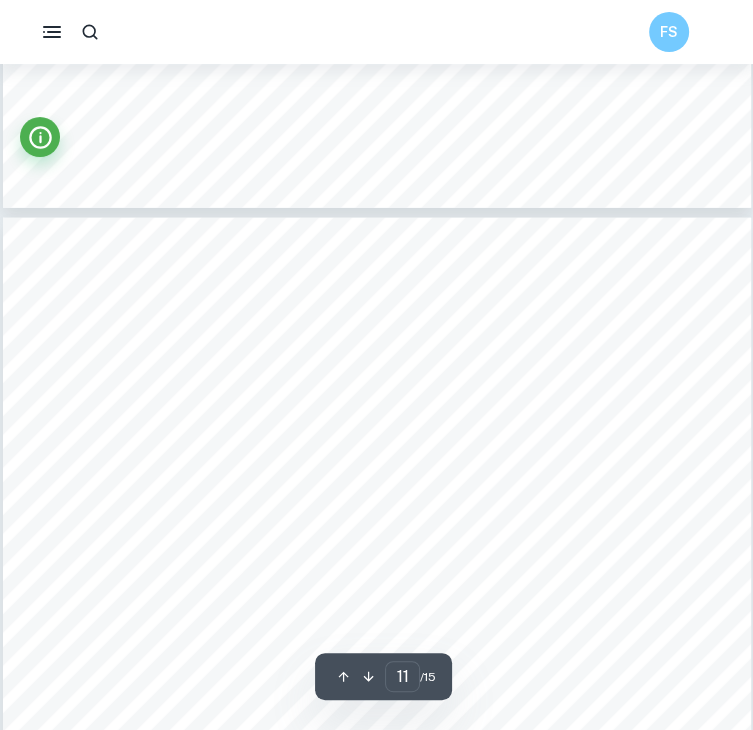 scroll, scrollTop: 10008, scrollLeft: 0, axis: vertical 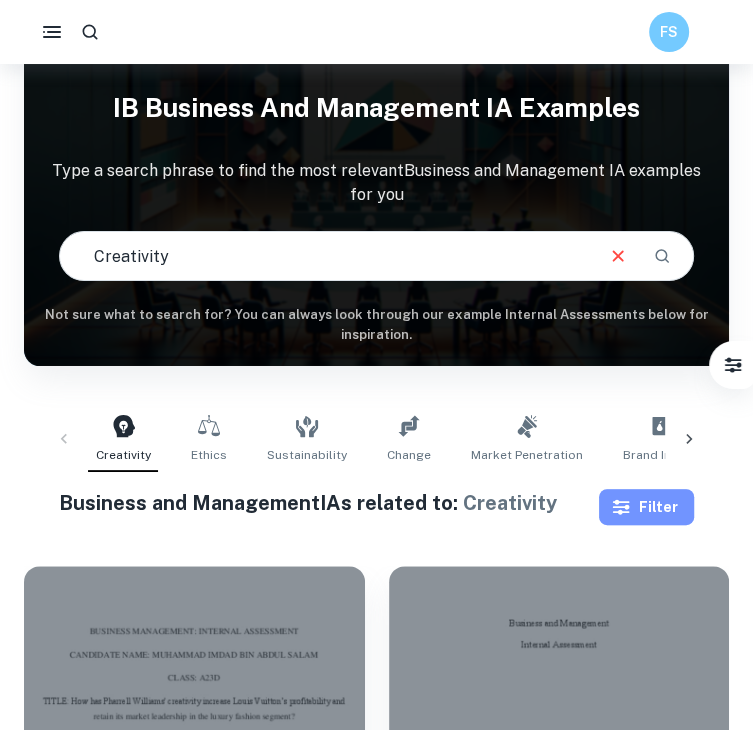 click on "Filter" at bounding box center [646, 507] 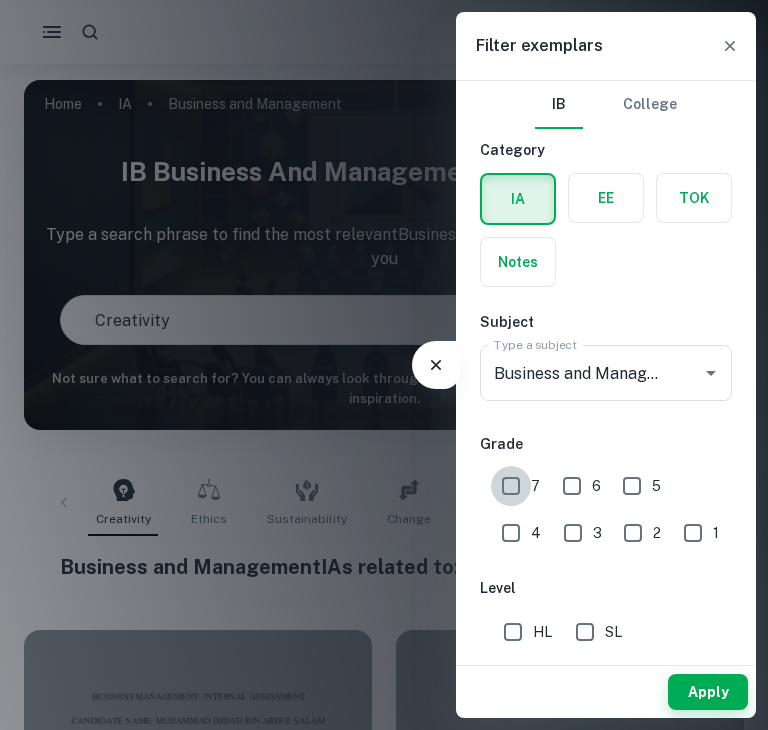 click on "7" at bounding box center [511, 486] 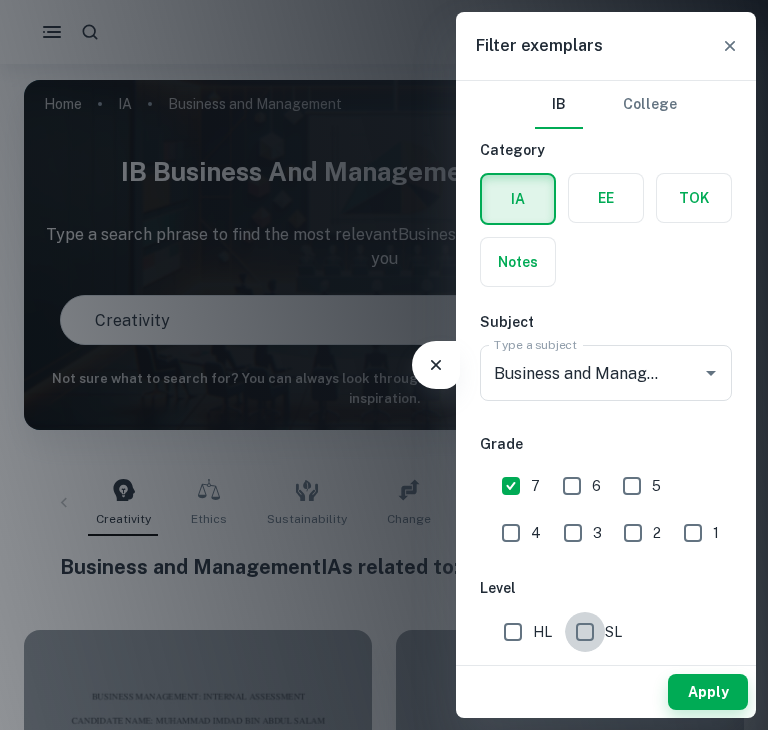click on "SL" at bounding box center [585, 632] 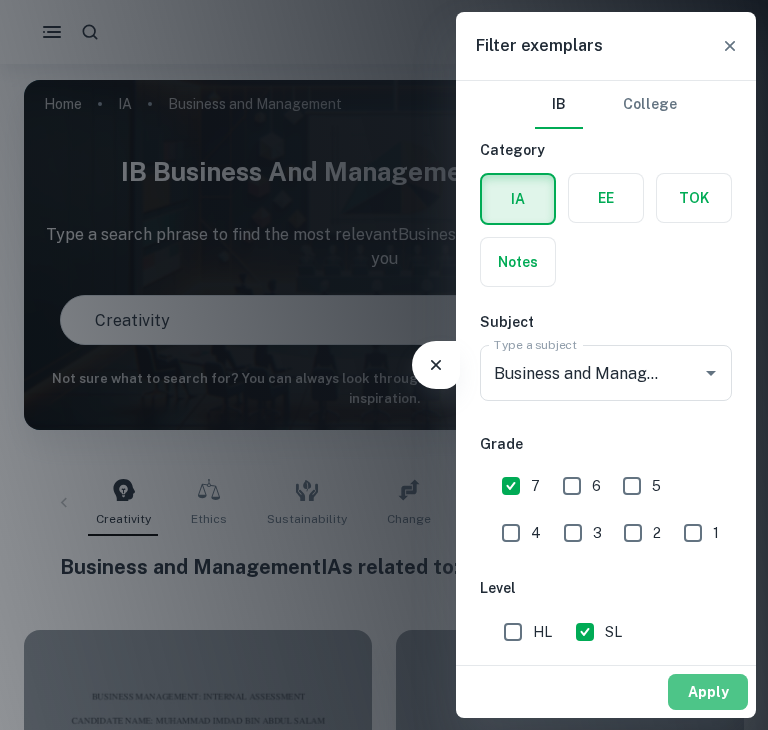 click on "Apply" at bounding box center (708, 692) 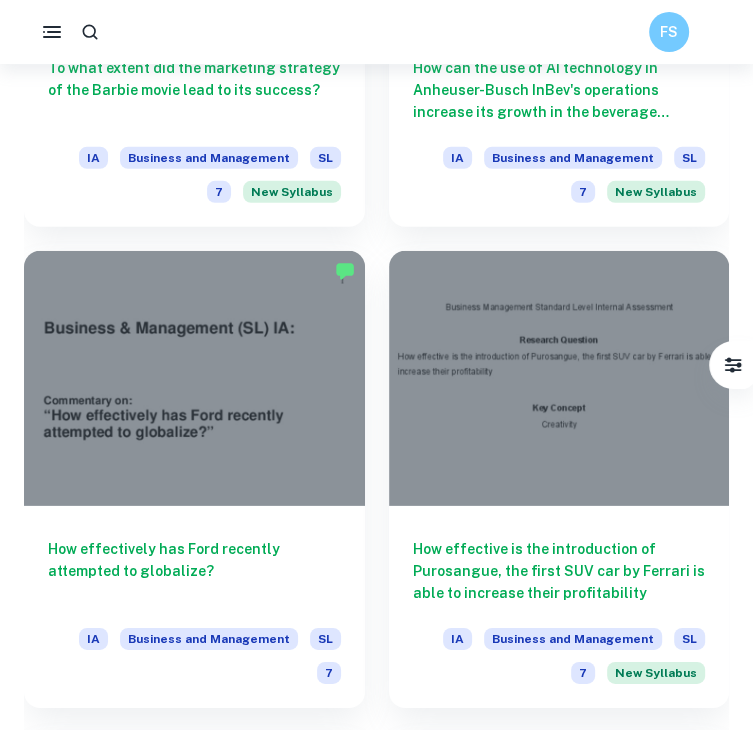 scroll, scrollTop: 2788, scrollLeft: 0, axis: vertical 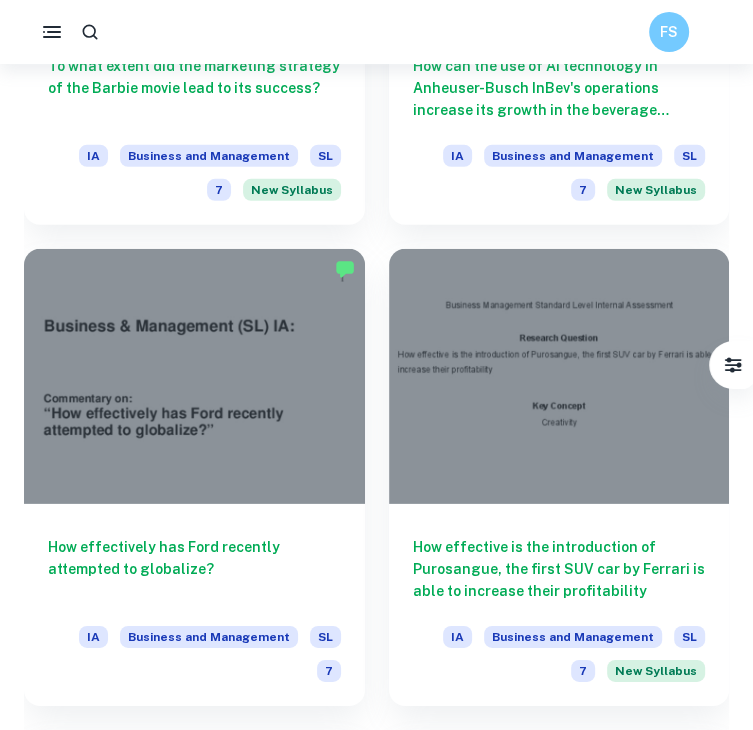 click at bounding box center (559, 376) 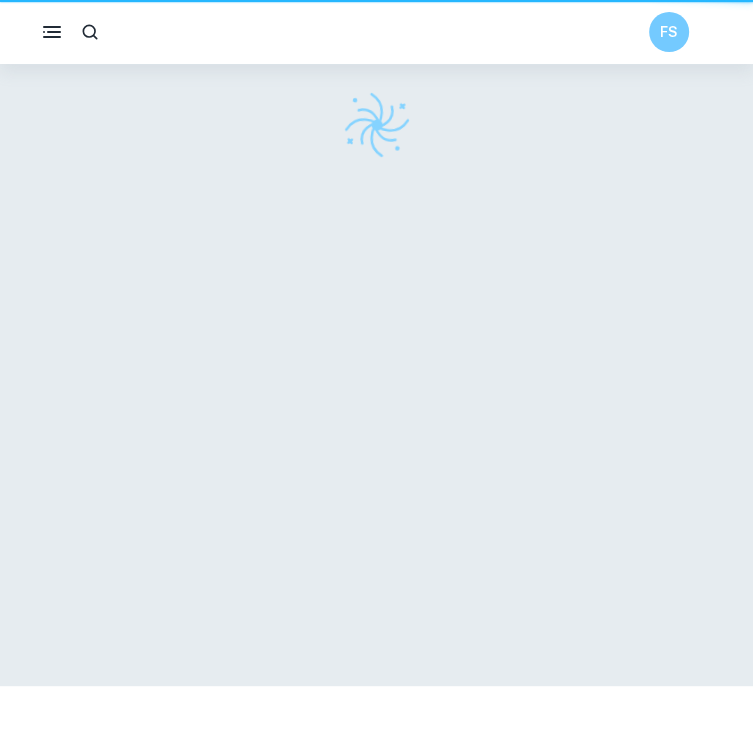 scroll, scrollTop: 0, scrollLeft: 0, axis: both 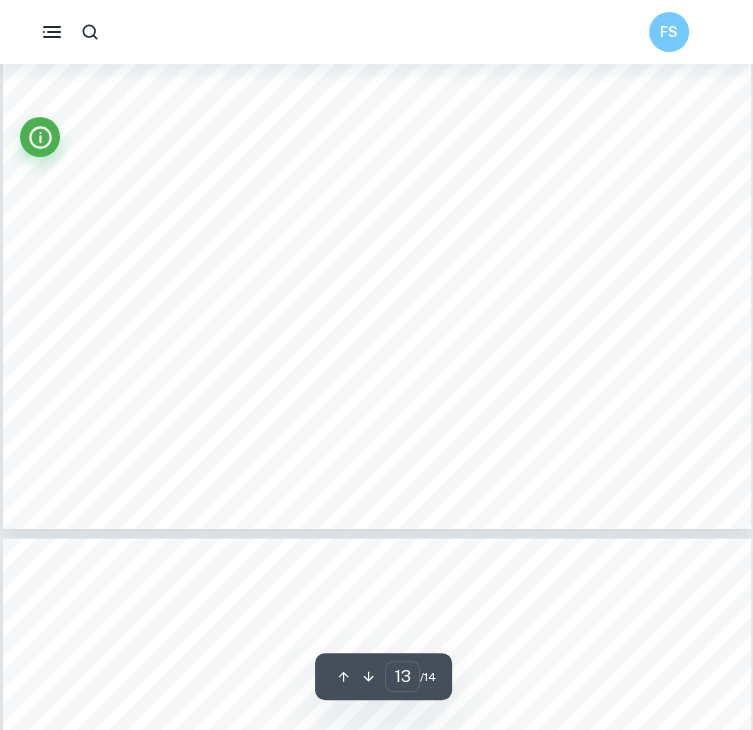 type on "14" 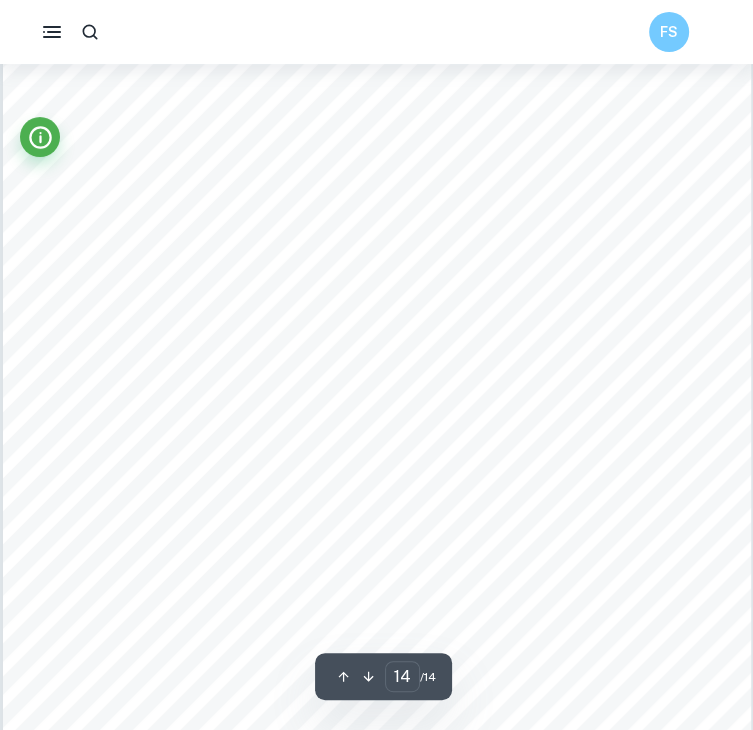 scroll, scrollTop: 14781, scrollLeft: 0, axis: vertical 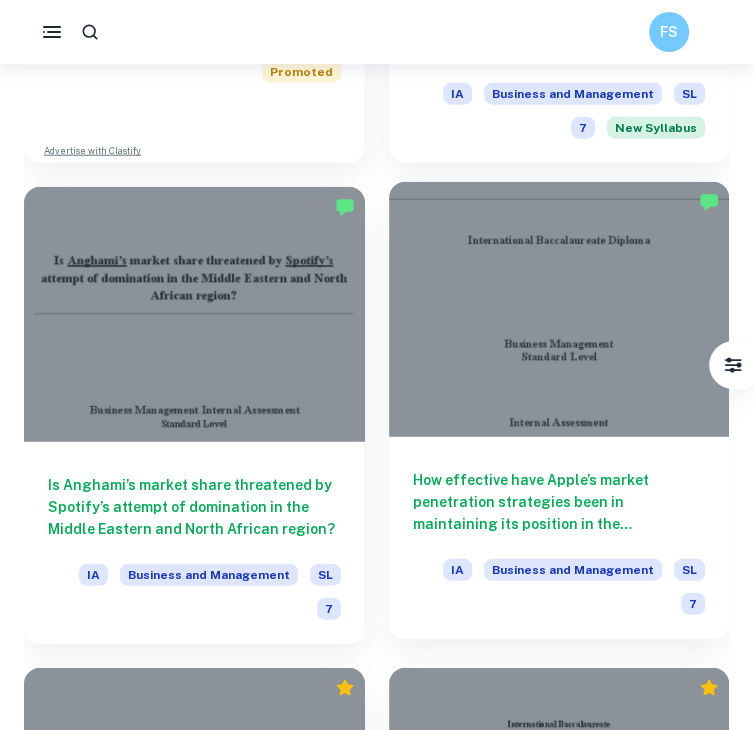 click on "How effective have Apple’s market penetration strategies been in maintaining its position in the smartphone market?" at bounding box center [559, 502] 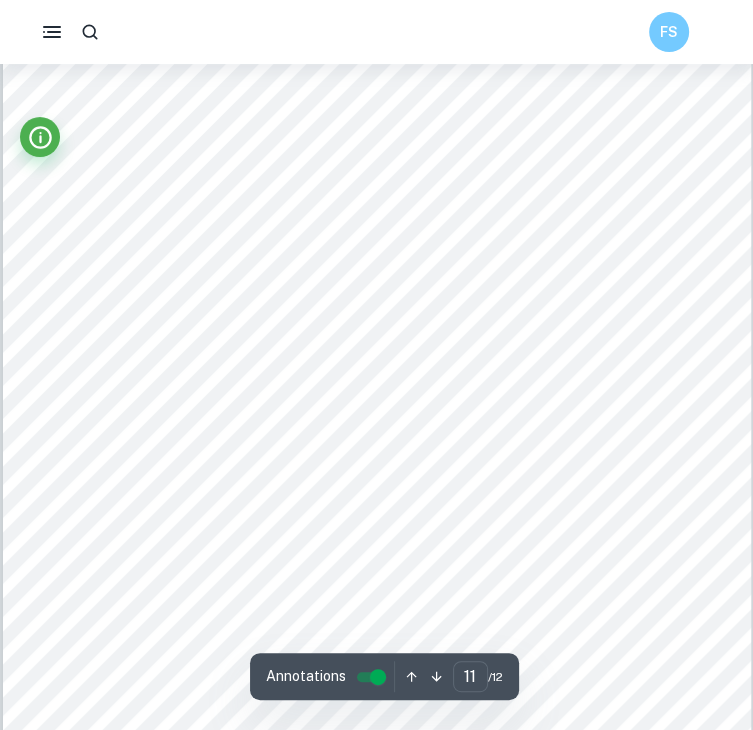 scroll, scrollTop: 11095, scrollLeft: 0, axis: vertical 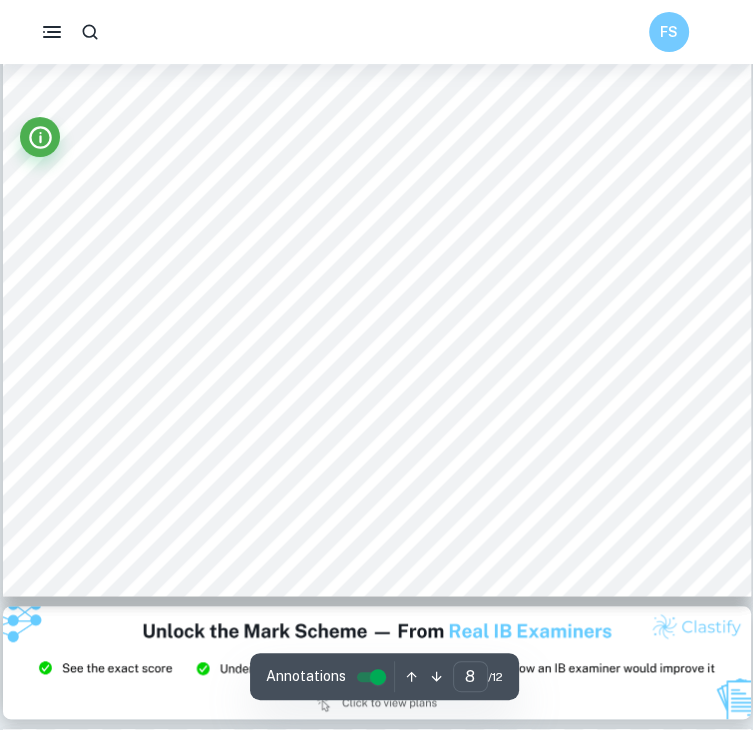 type on "9" 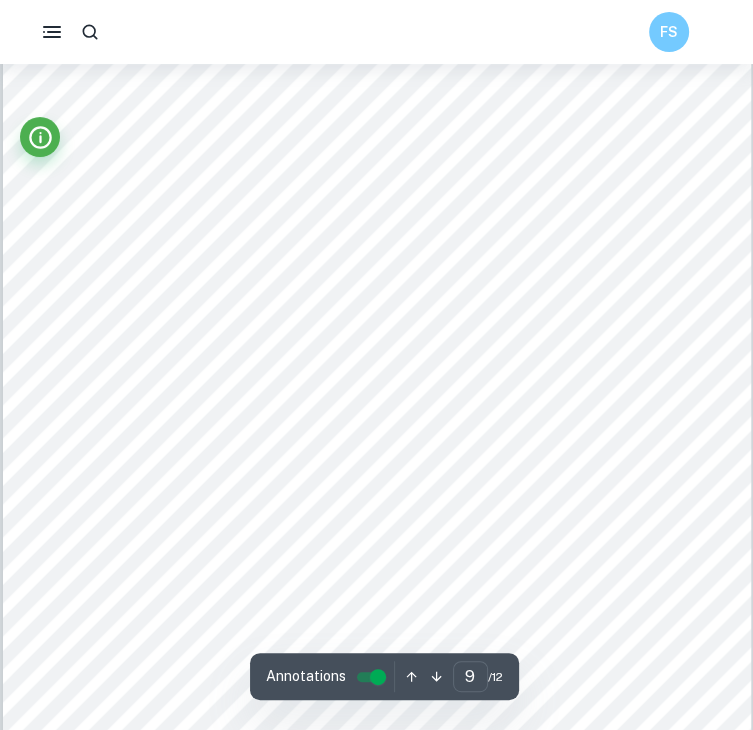 scroll, scrollTop: 9023, scrollLeft: 0, axis: vertical 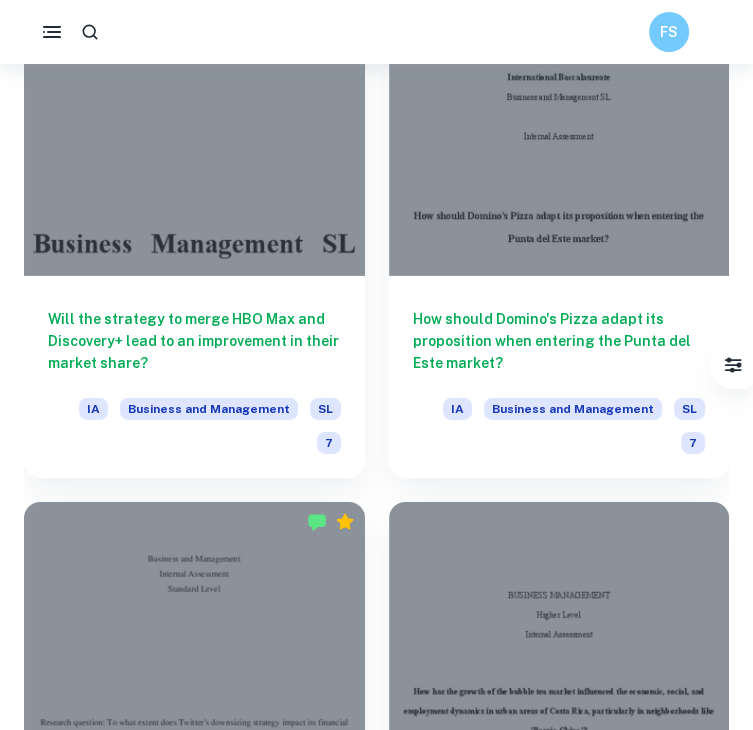 click at bounding box center (194, 629) 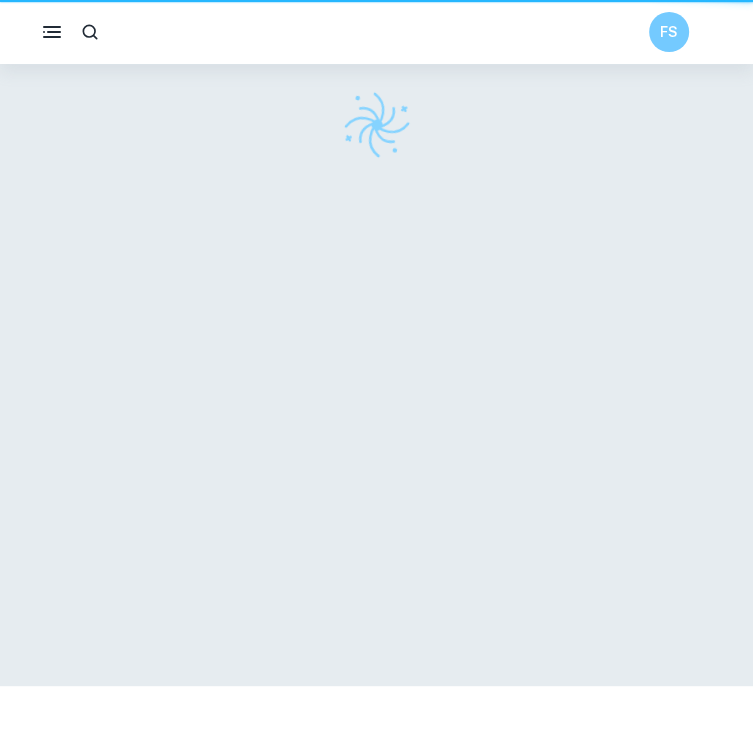 scroll, scrollTop: 63, scrollLeft: 0, axis: vertical 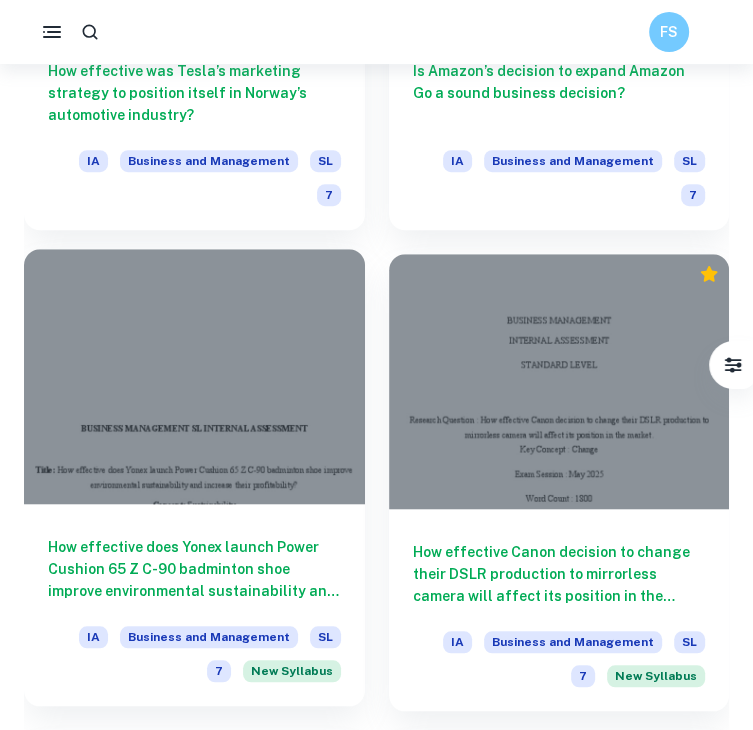 click on "How effective does Yonex launch Power Cushion 65 Z C-90 badminton shoe improve environmental sustainability and increase their profitability? IA Business and Management SL 7 New Syllabus" at bounding box center [194, 605] 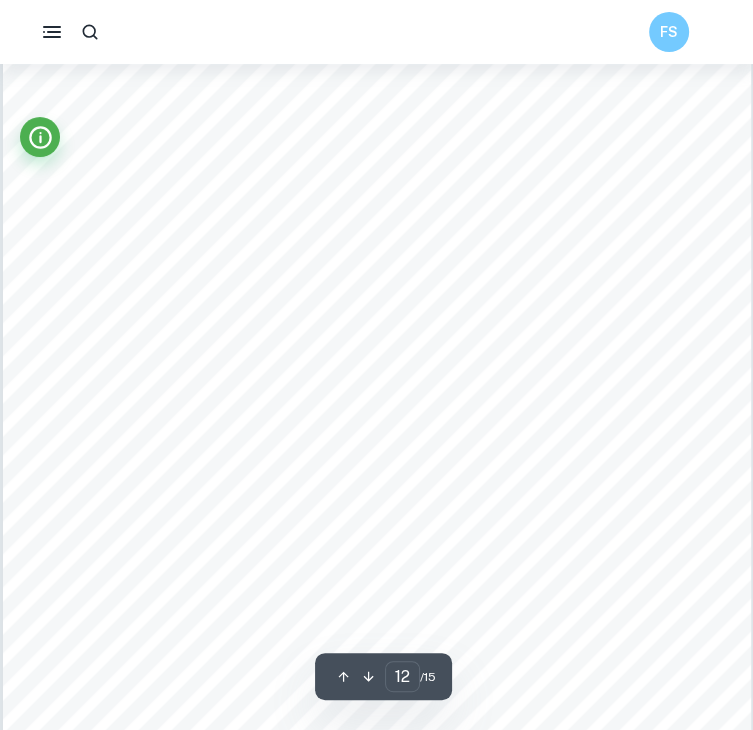 scroll, scrollTop: 12271, scrollLeft: 0, axis: vertical 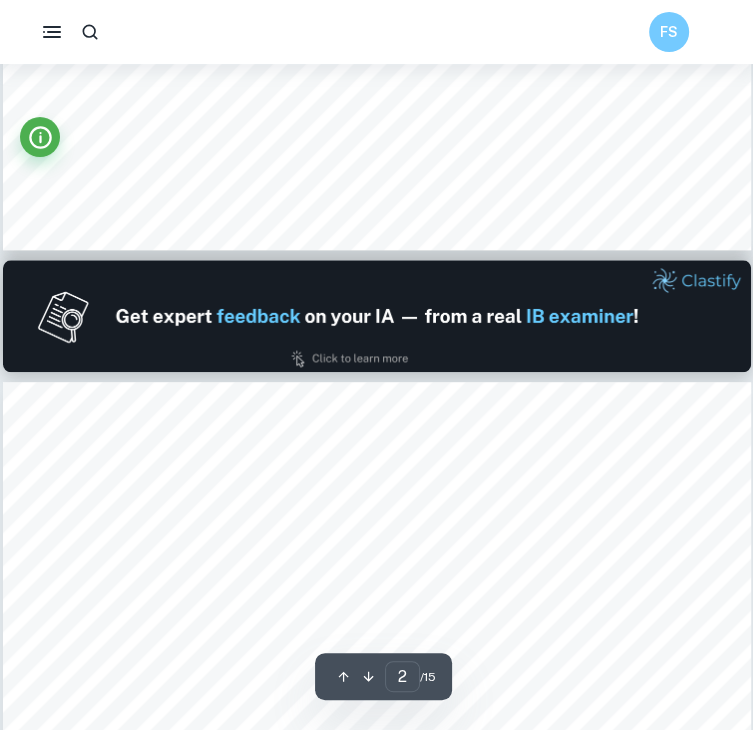type on "1" 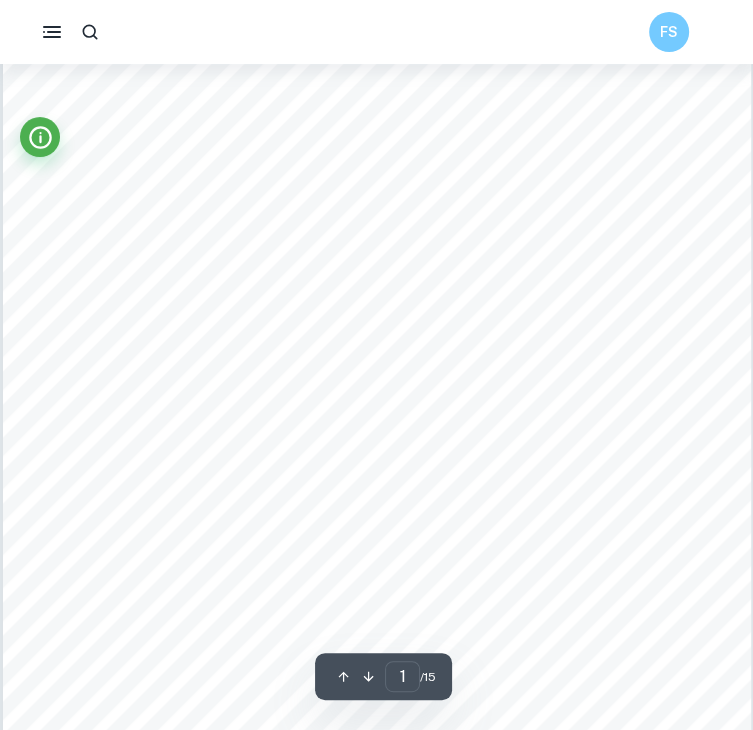 scroll, scrollTop: 0, scrollLeft: 0, axis: both 